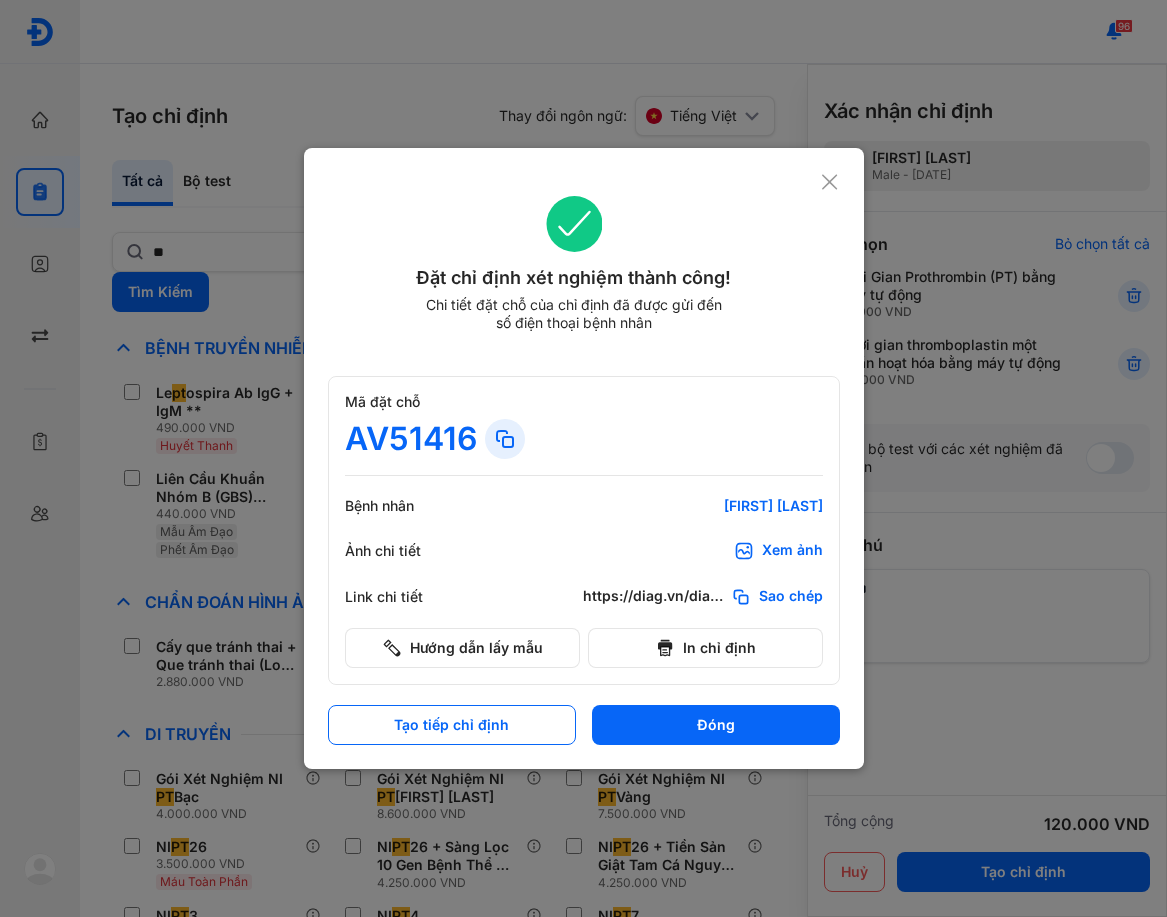 scroll, scrollTop: 0, scrollLeft: 0, axis: both 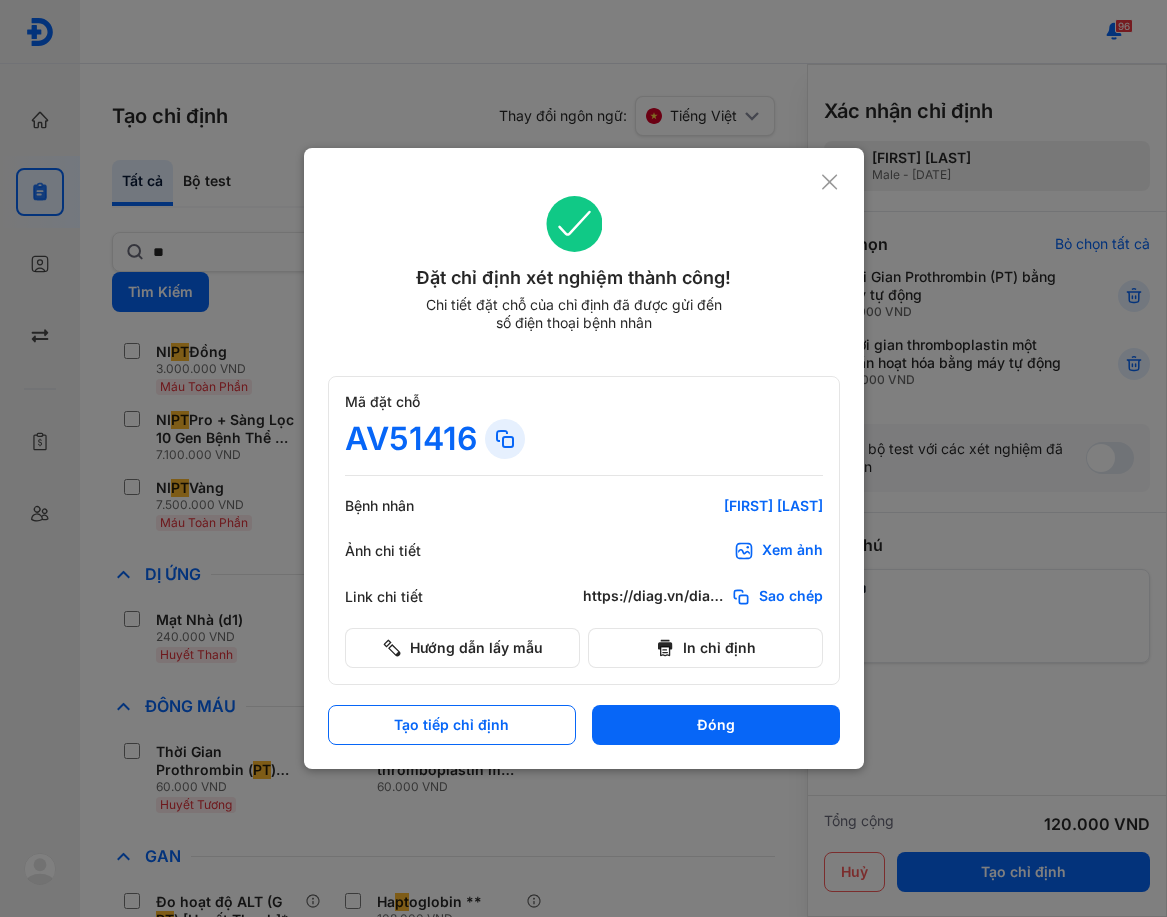 click 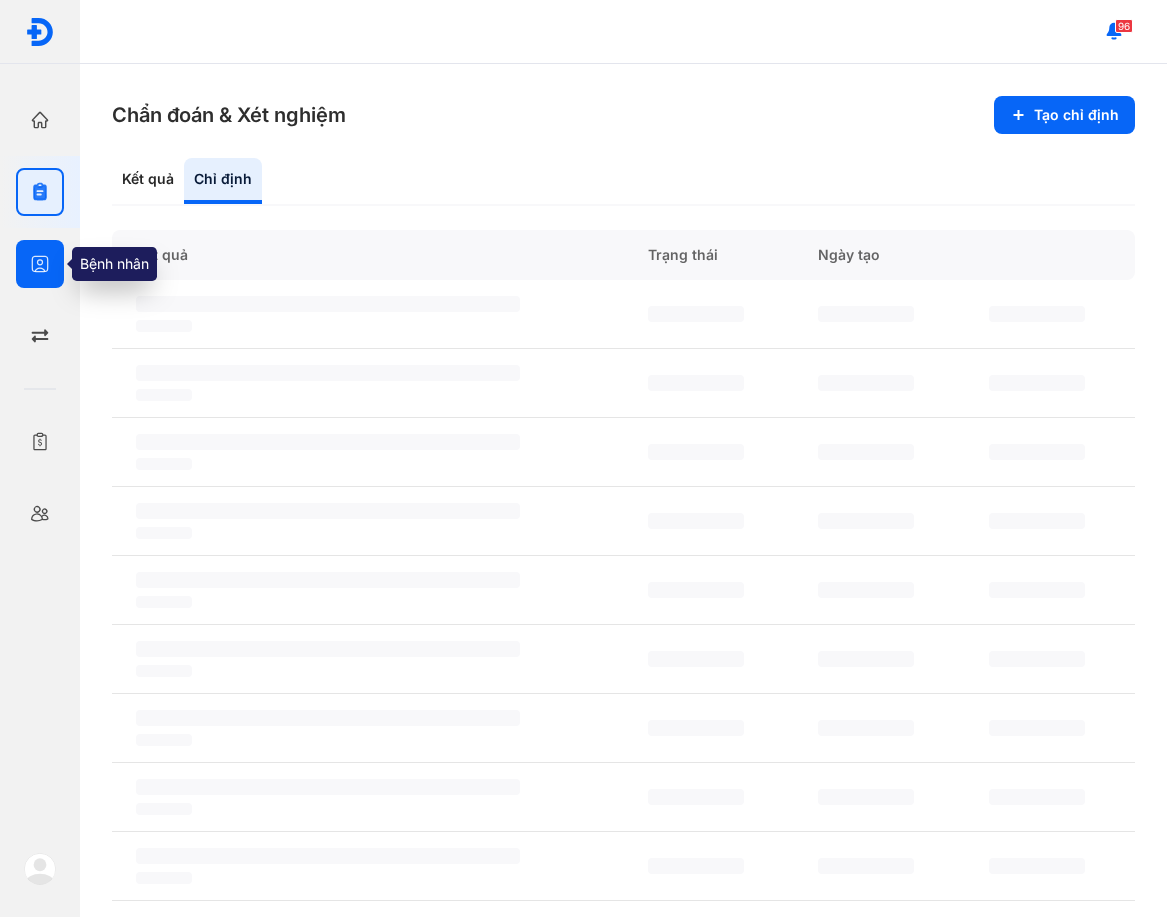 click at bounding box center (40, 264) 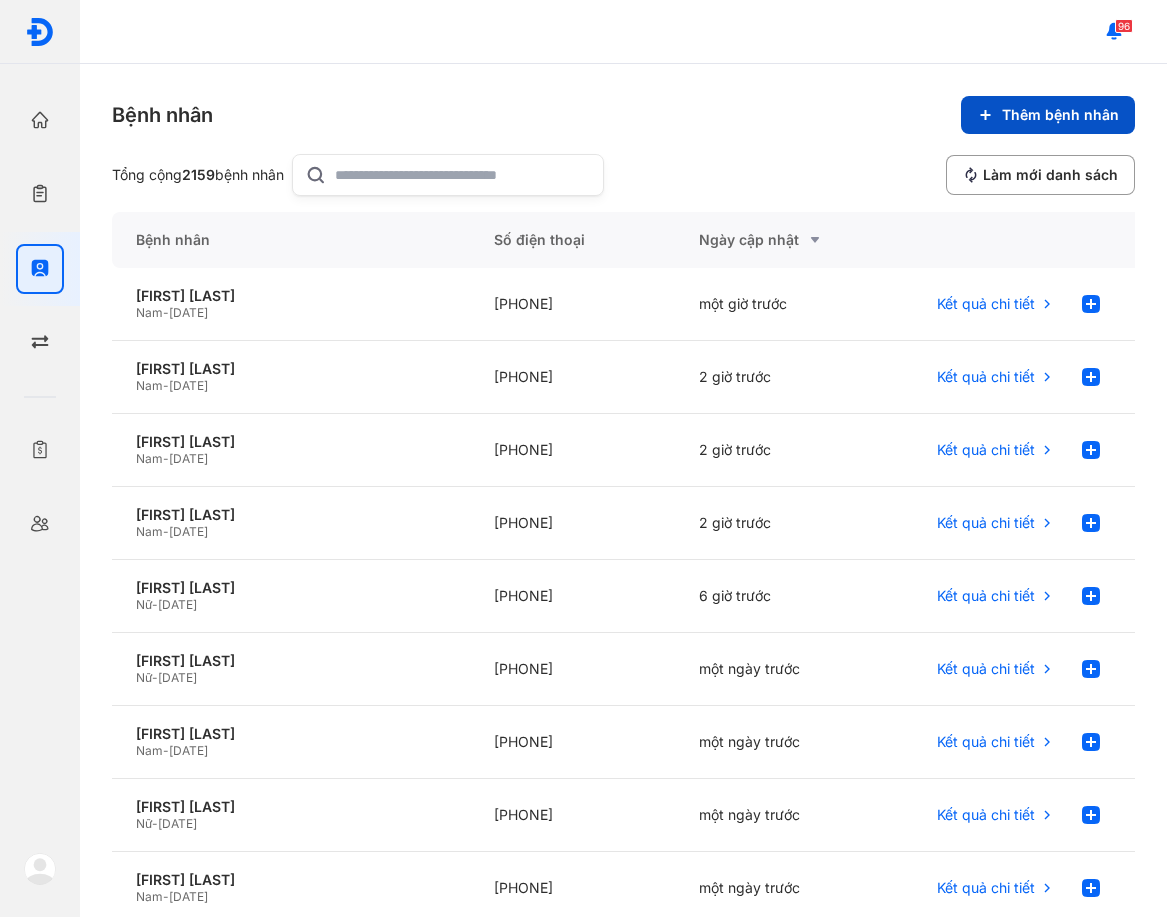 click on "Thêm bệnh nhân" 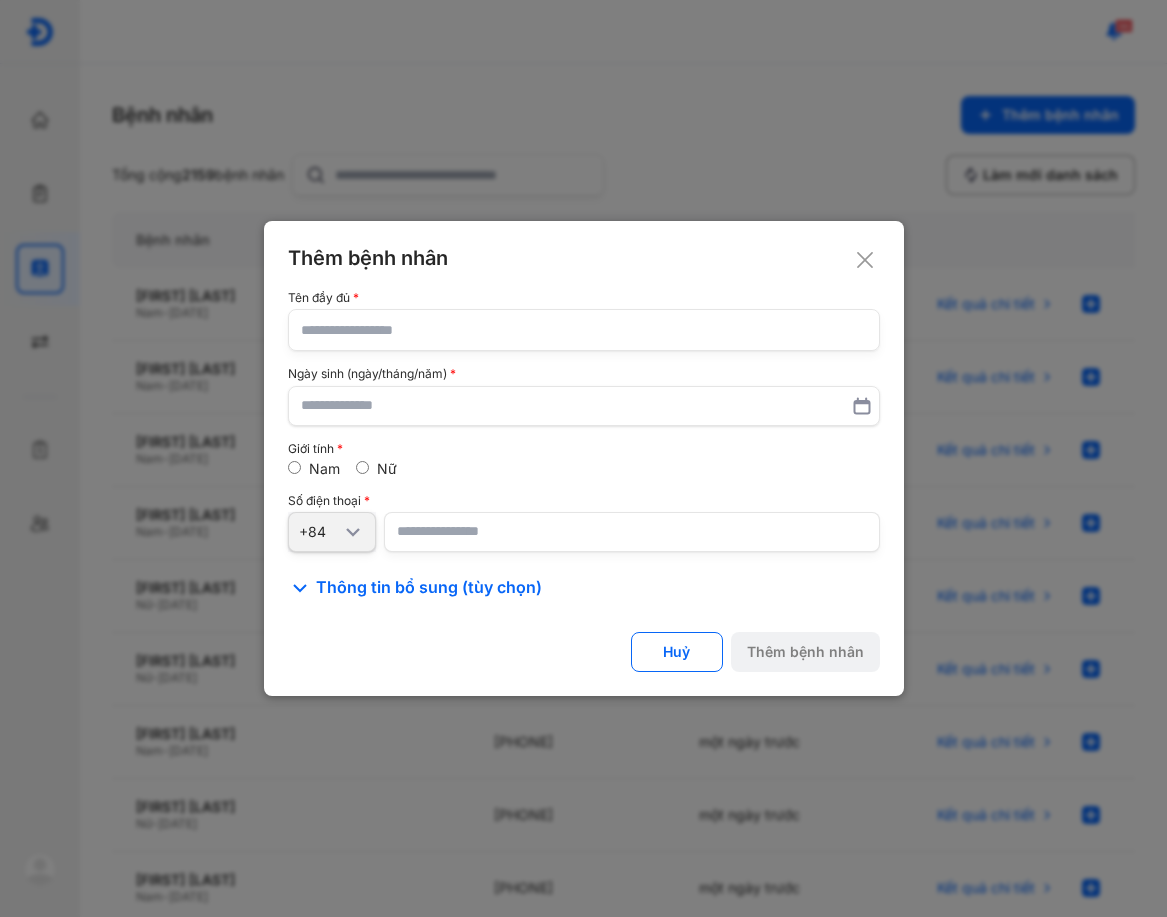 click 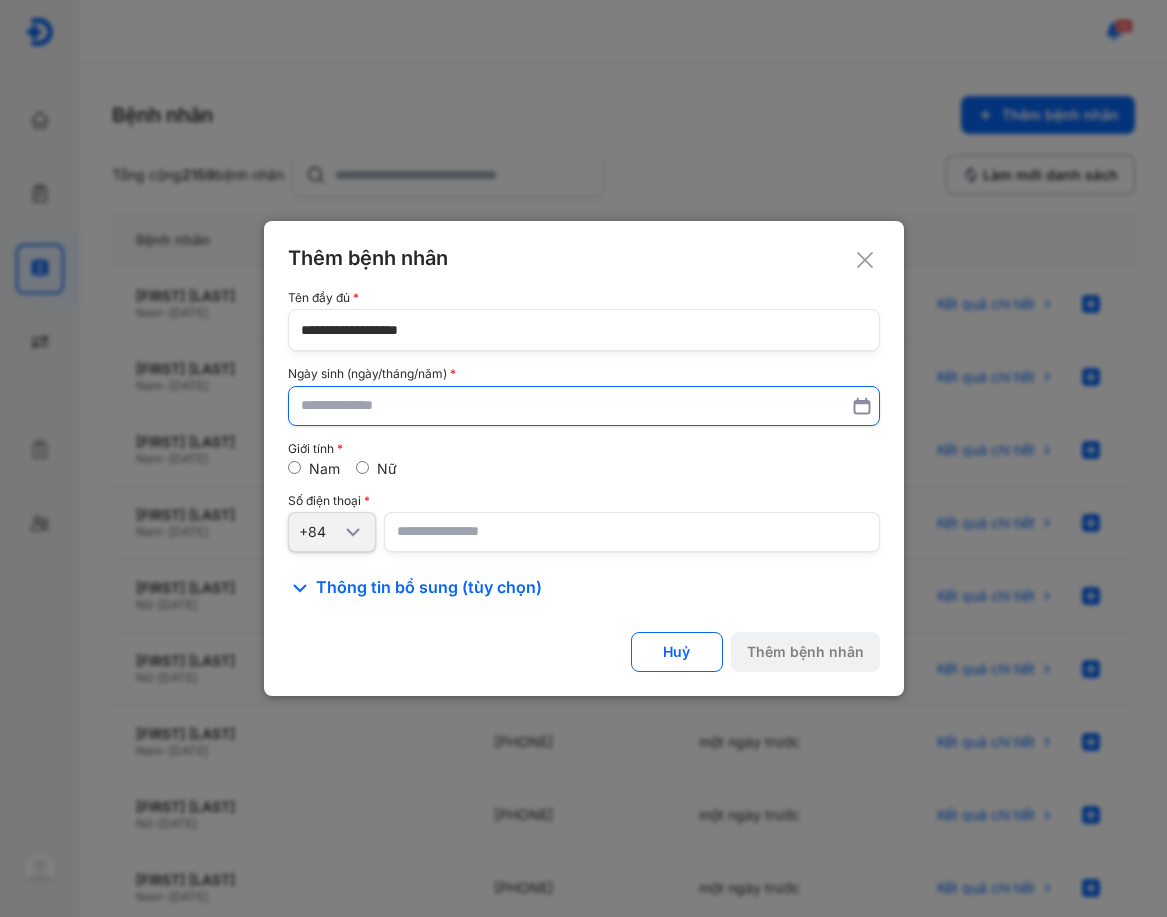 type on "**********" 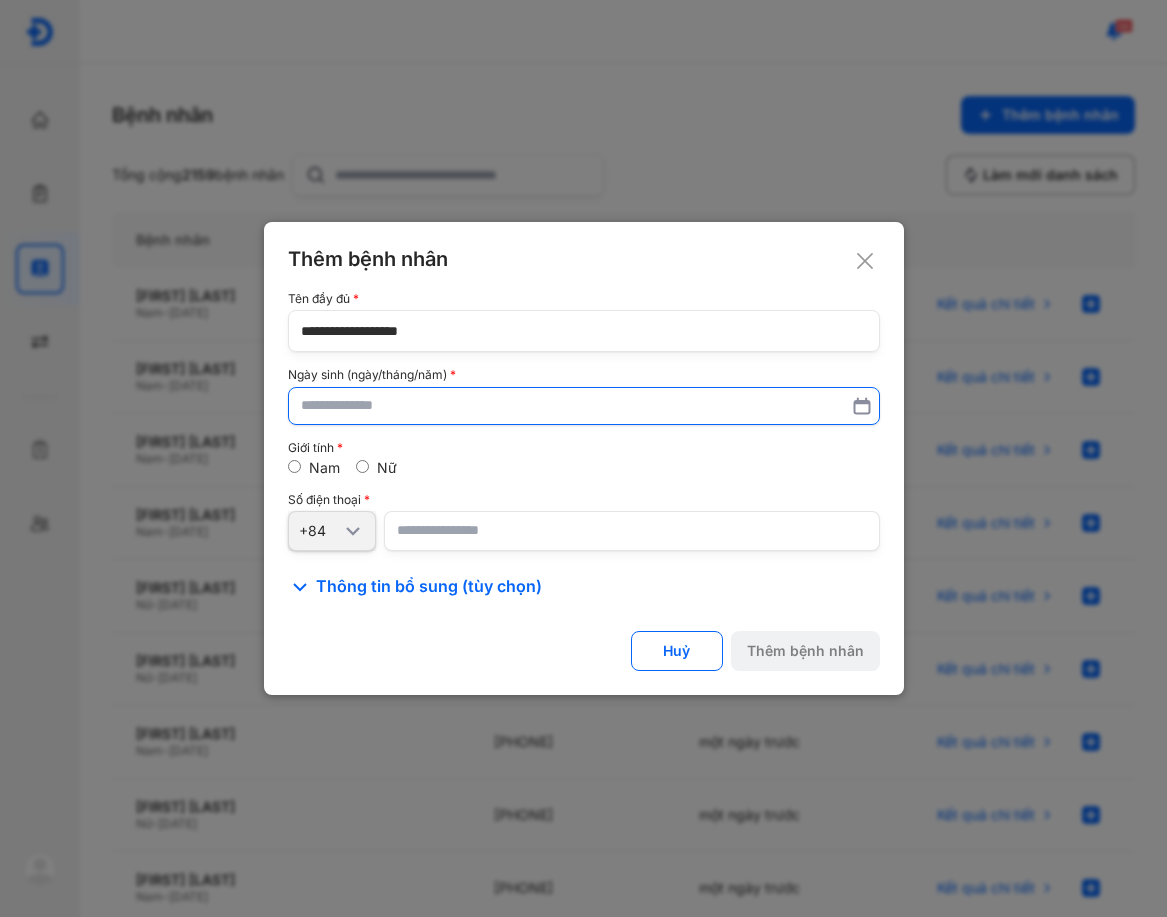 click at bounding box center [584, 406] 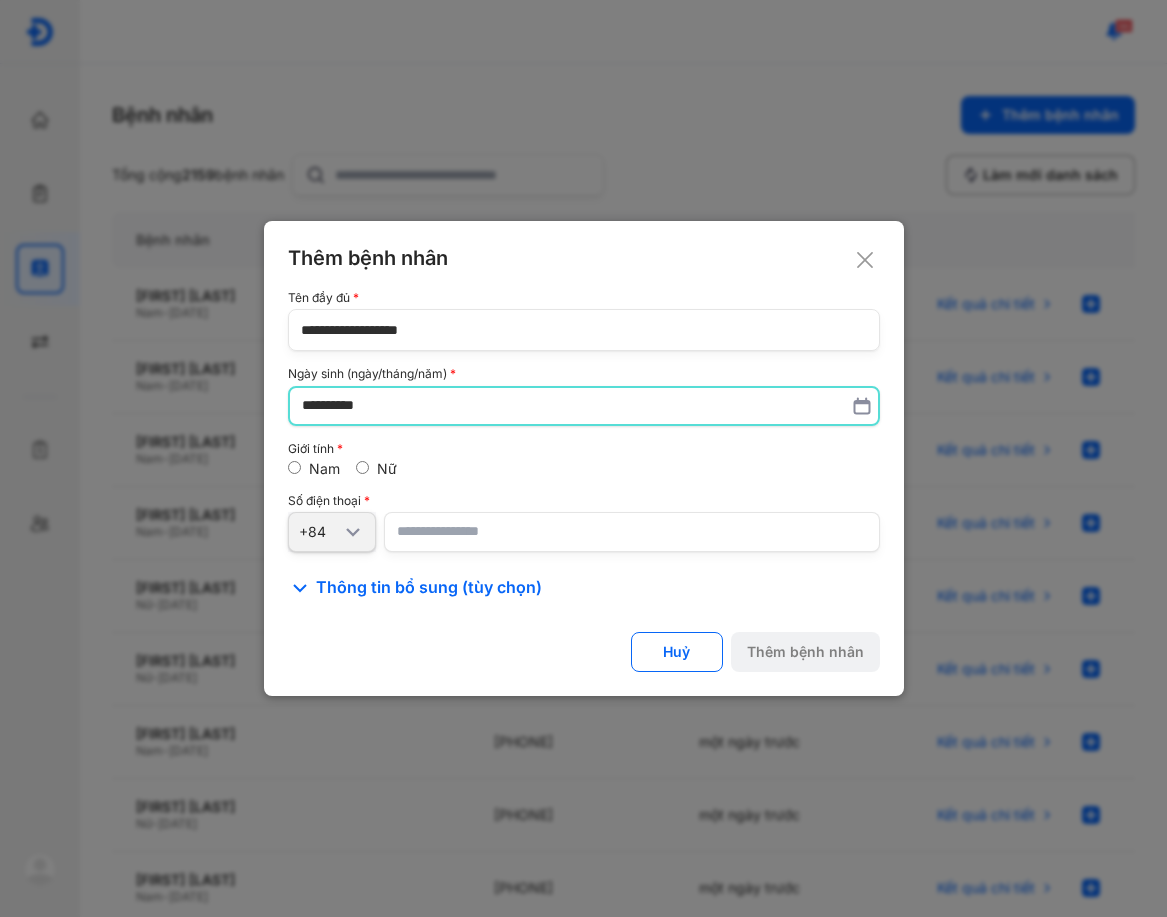 type on "**********" 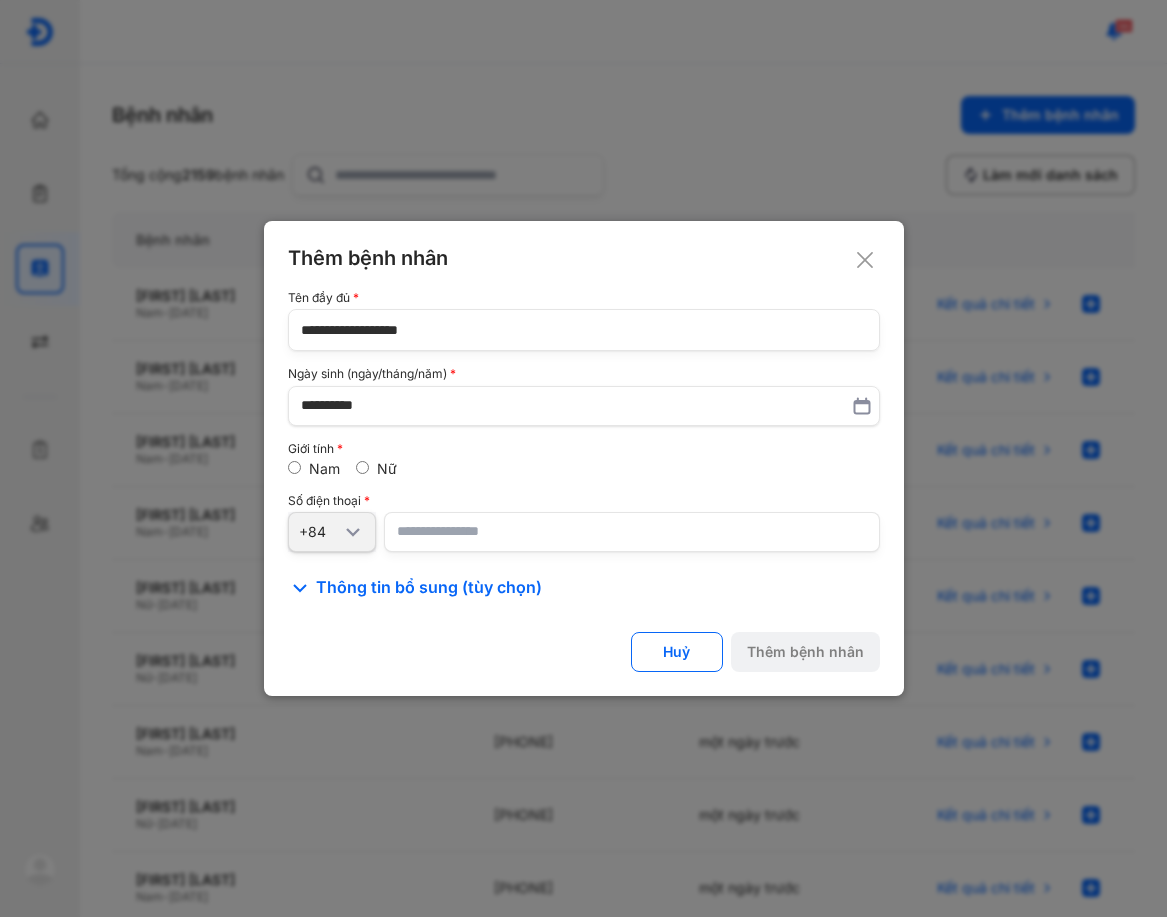 click at bounding box center (632, 532) 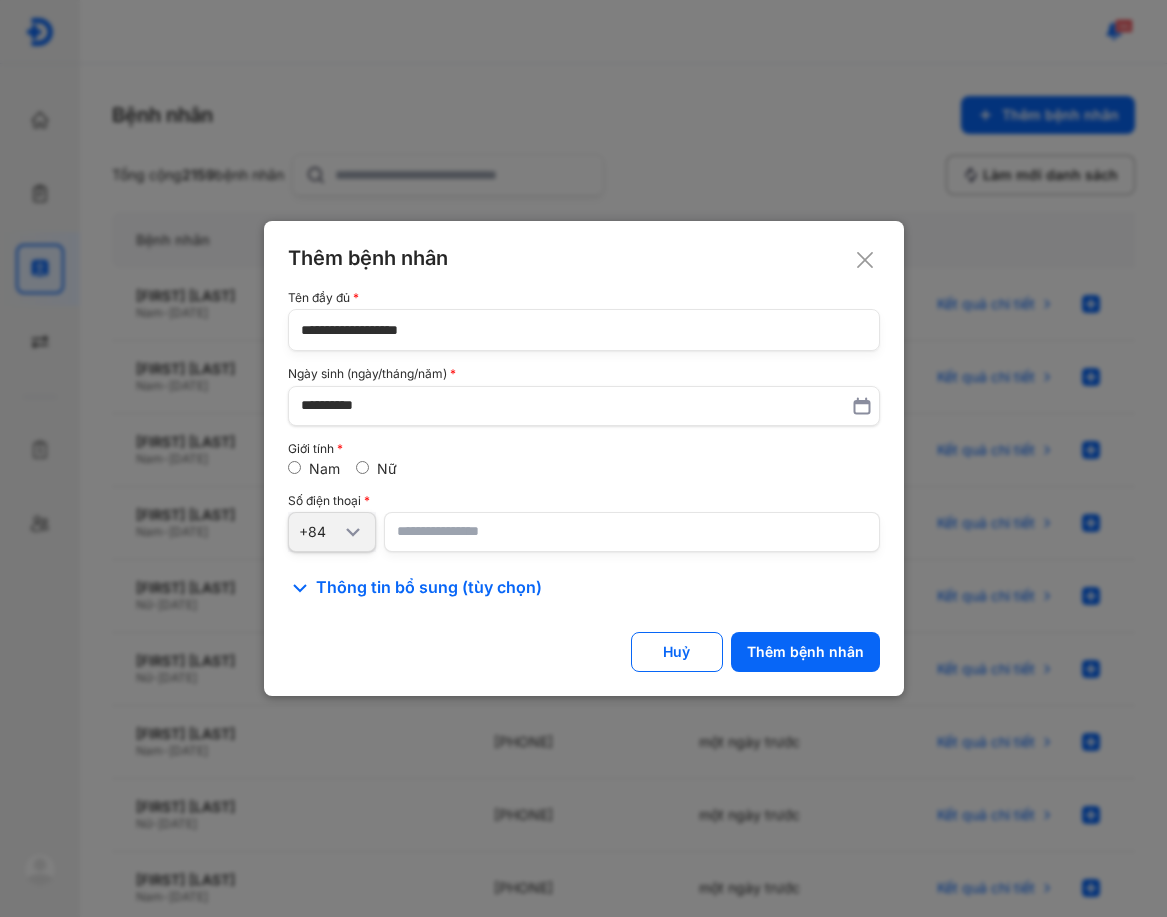 type on "**********" 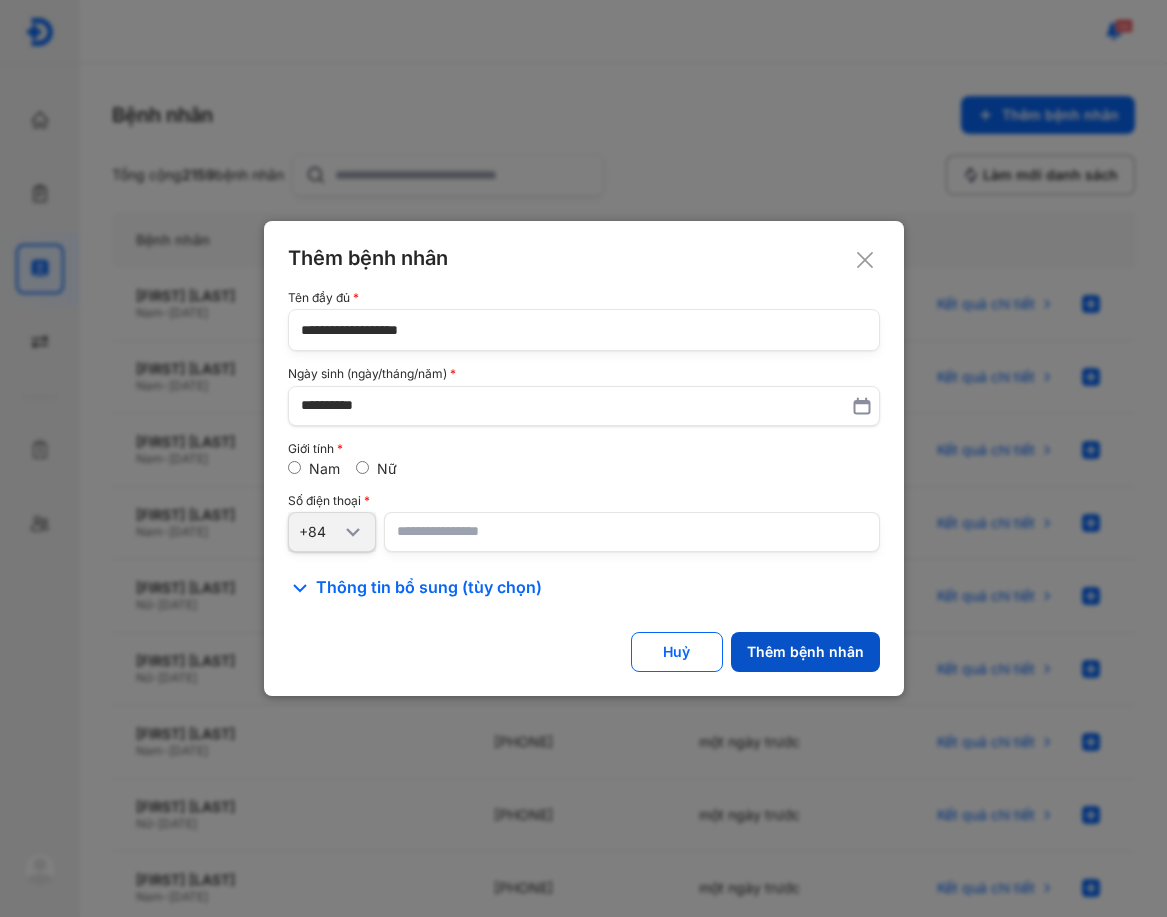 click on "Thêm bệnh nhân" at bounding box center [805, 652] 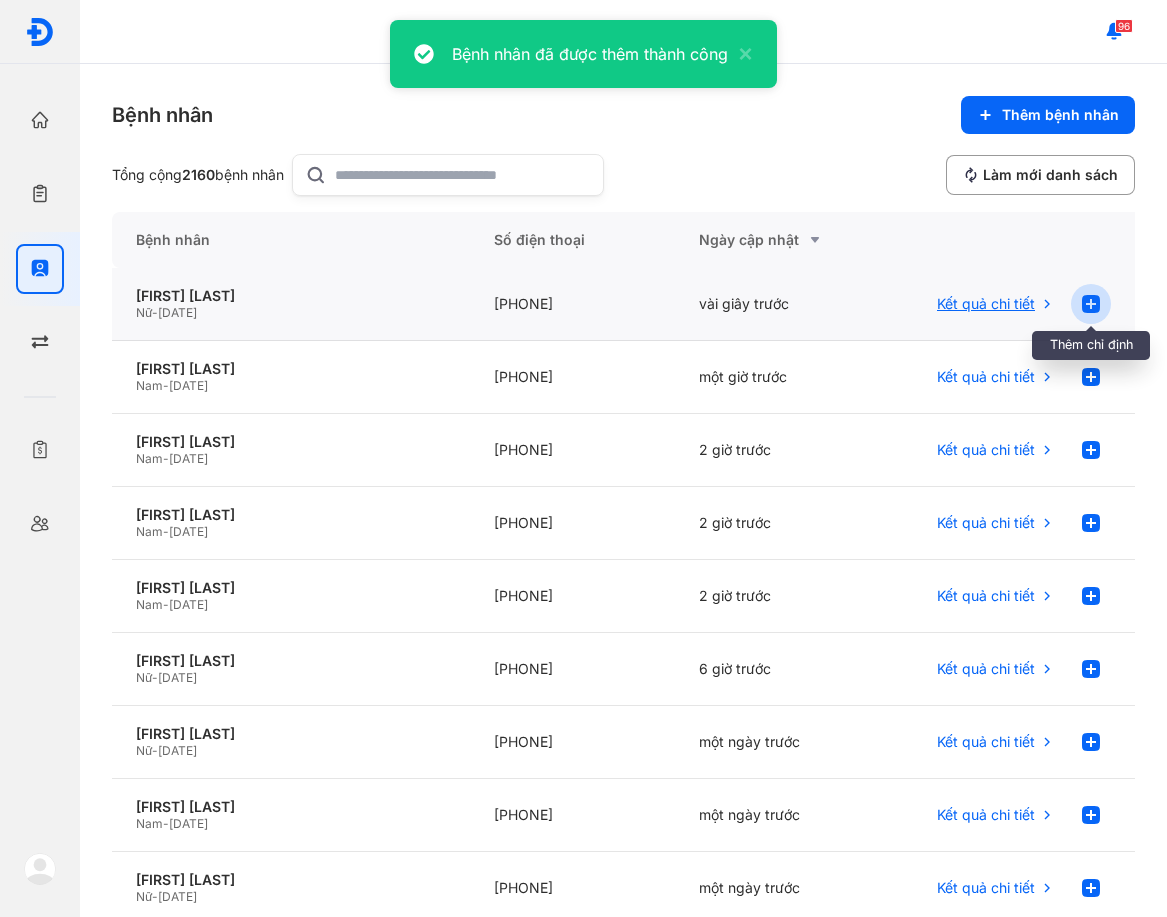 click 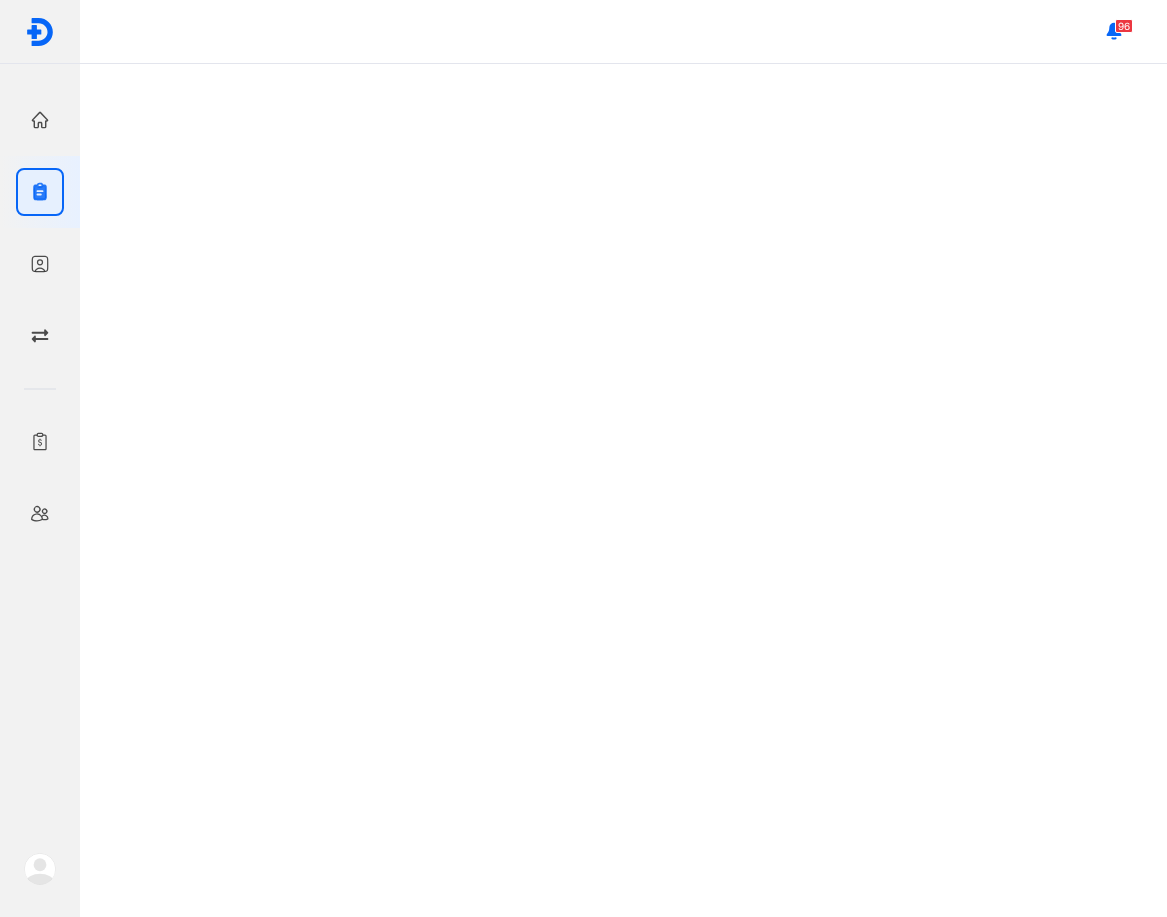scroll, scrollTop: 0, scrollLeft: 0, axis: both 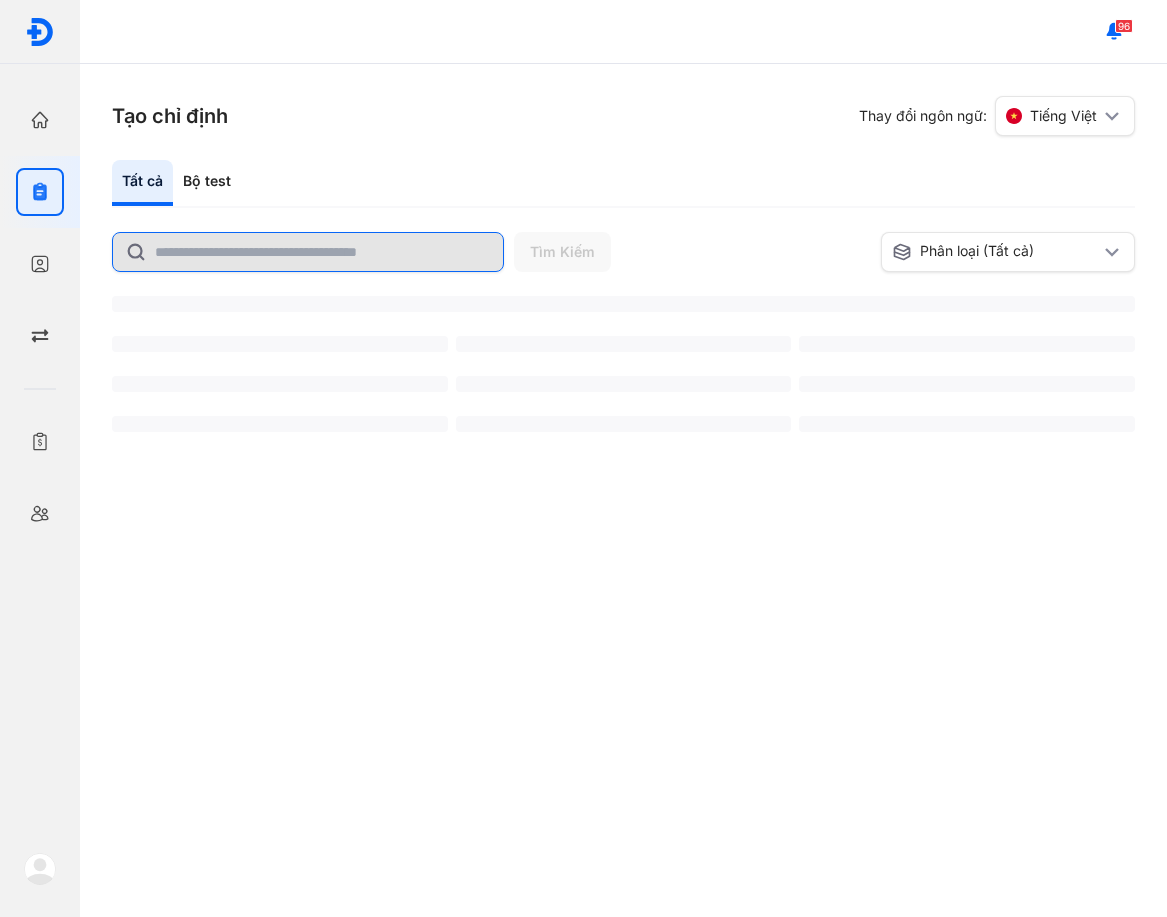 click 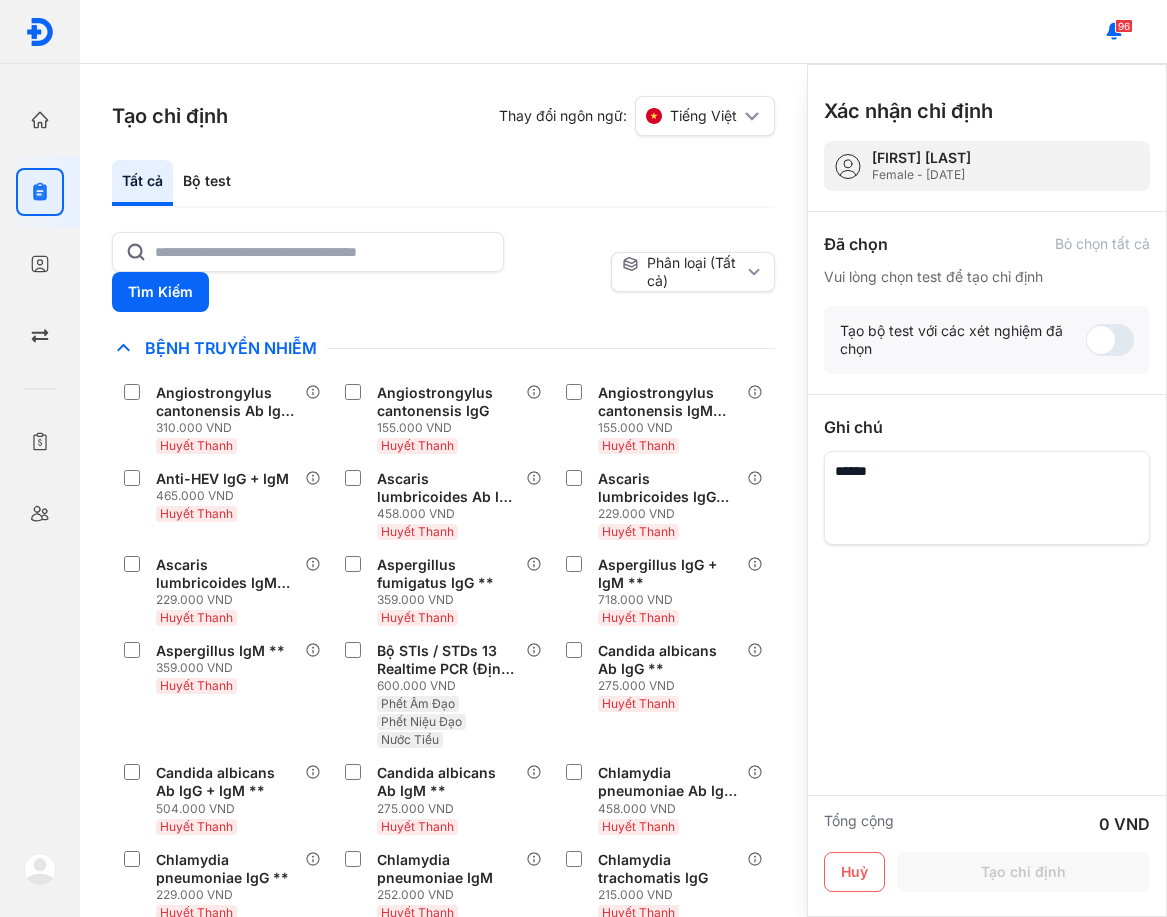 click on "Tìm Kiếm" at bounding box center (357, 272) 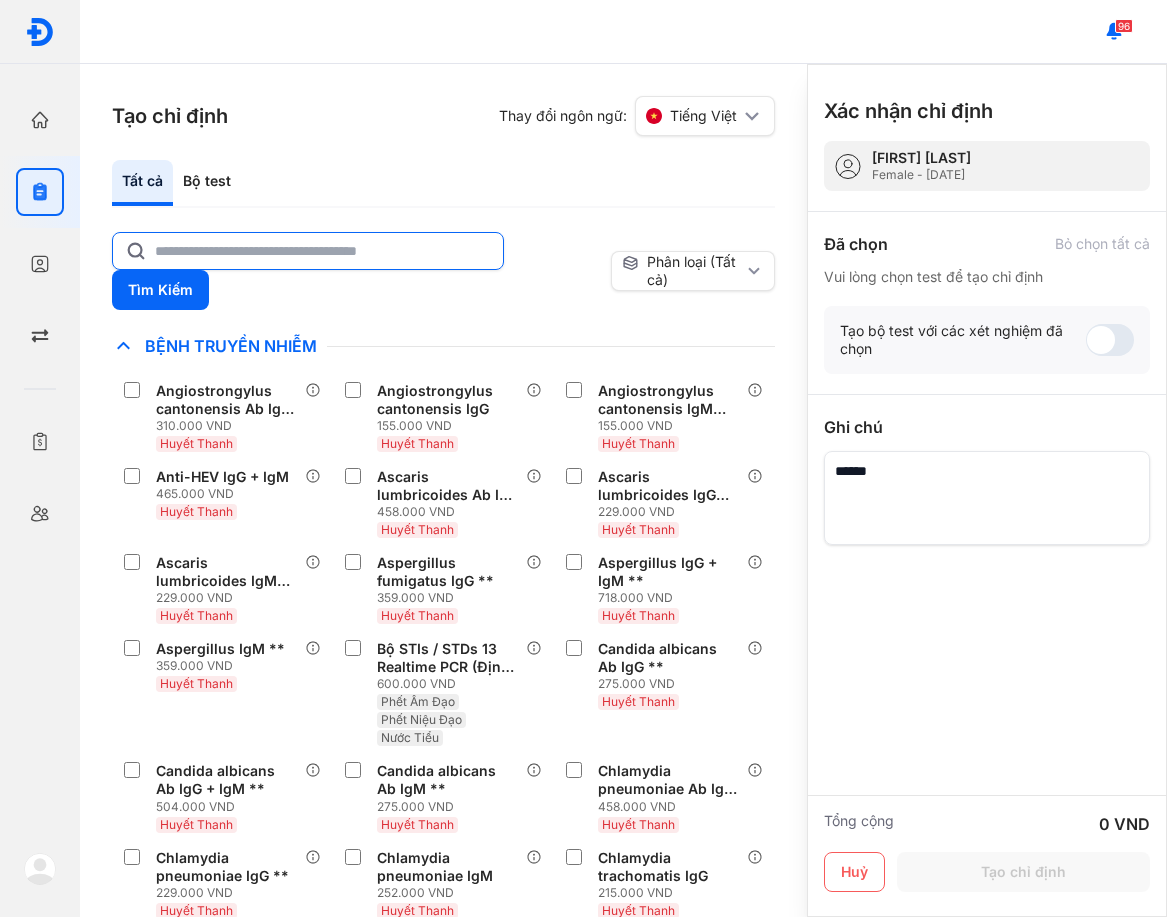 click 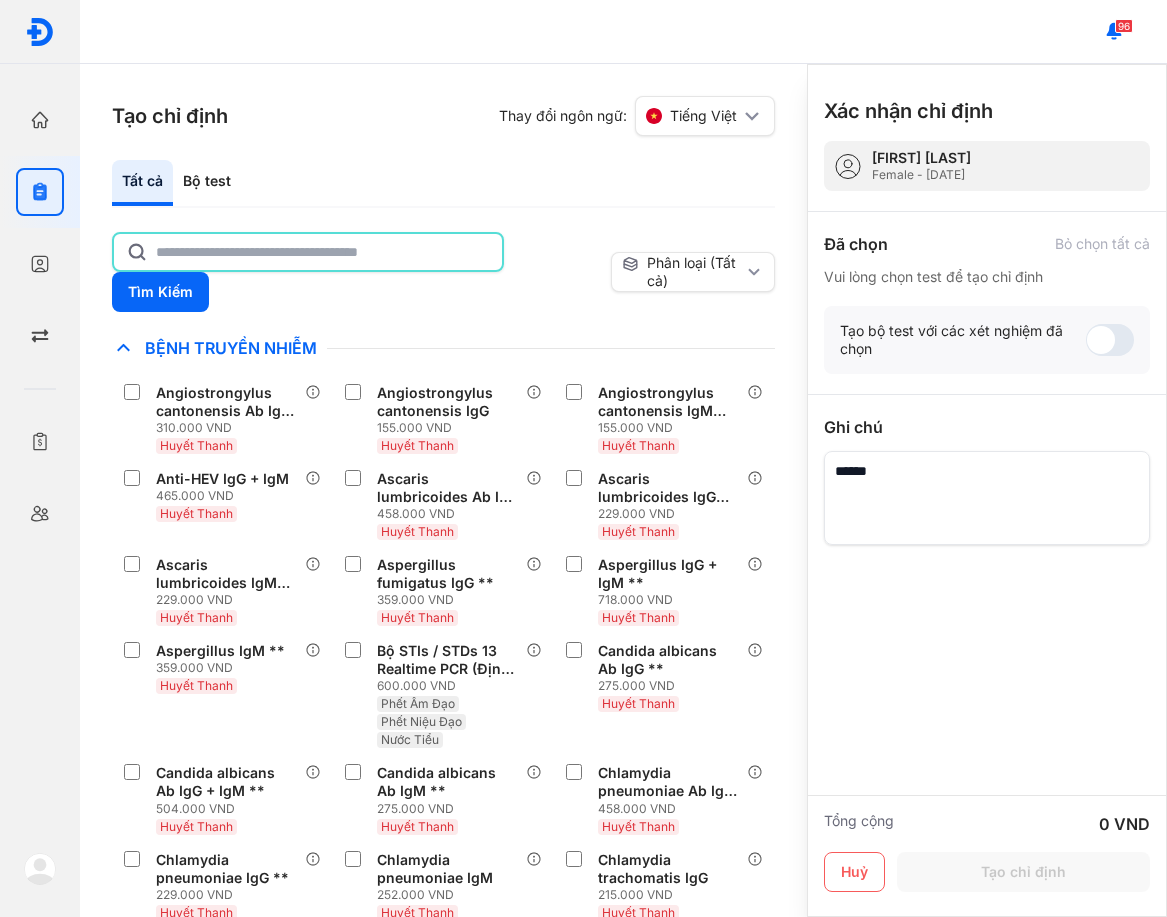 click 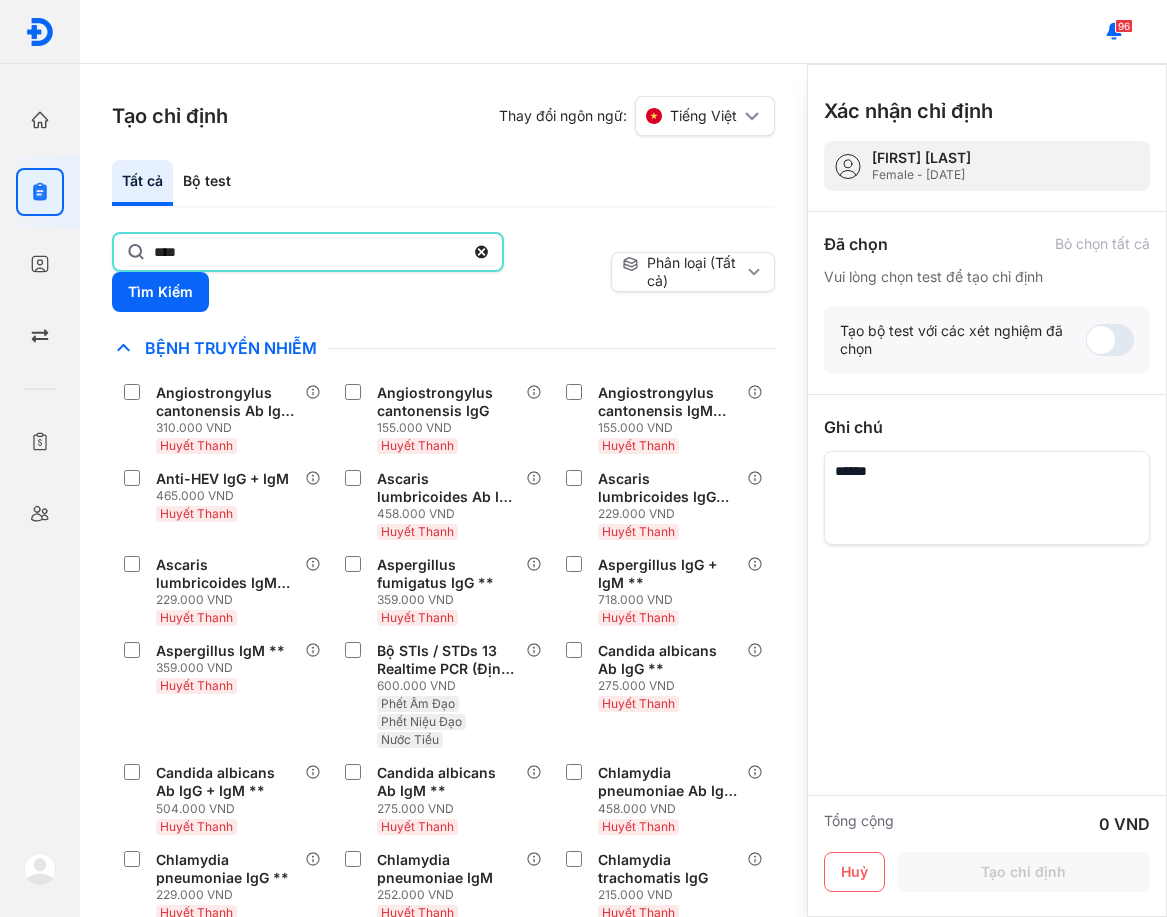 type on "****" 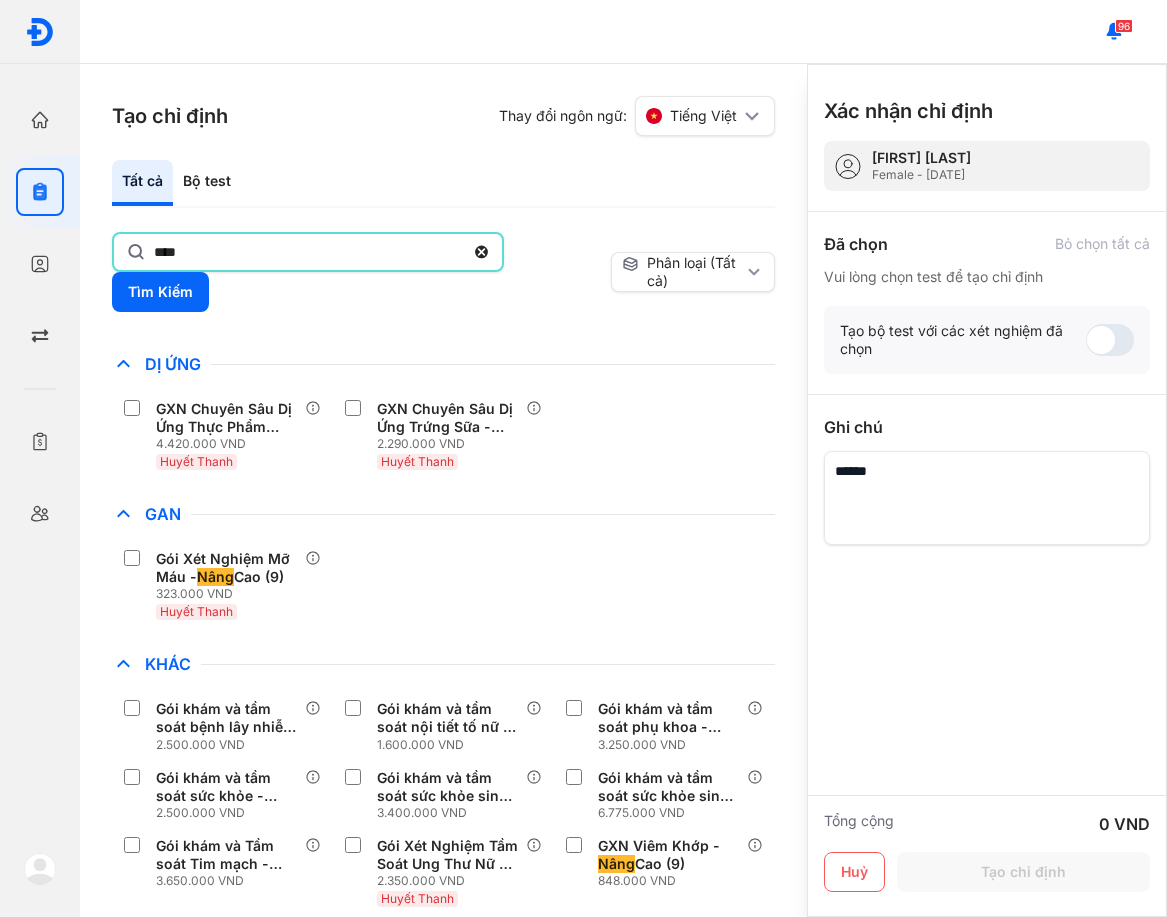 scroll, scrollTop: 300, scrollLeft: 0, axis: vertical 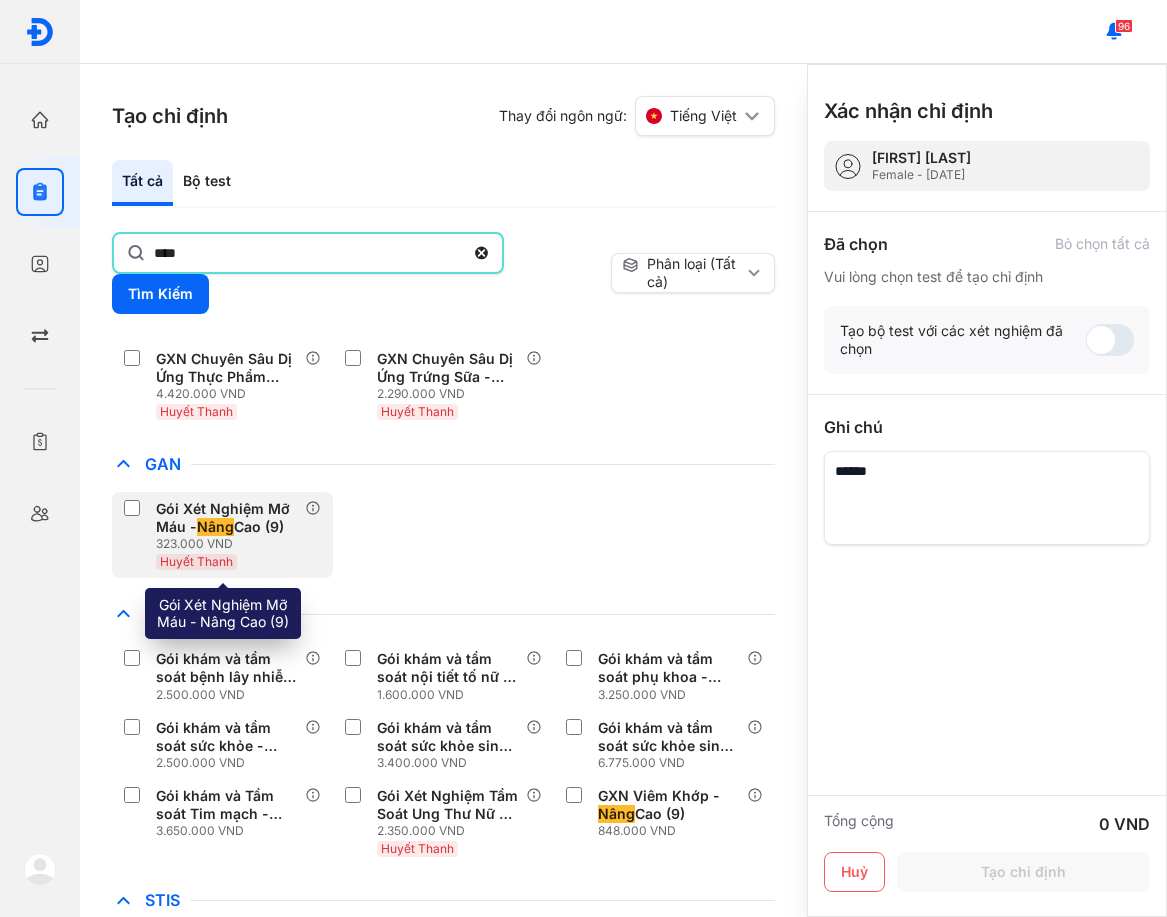 click on "Gói Xét Nghiệm Mỡ Máu -  Nâng  Cao (9)" at bounding box center [226, 518] 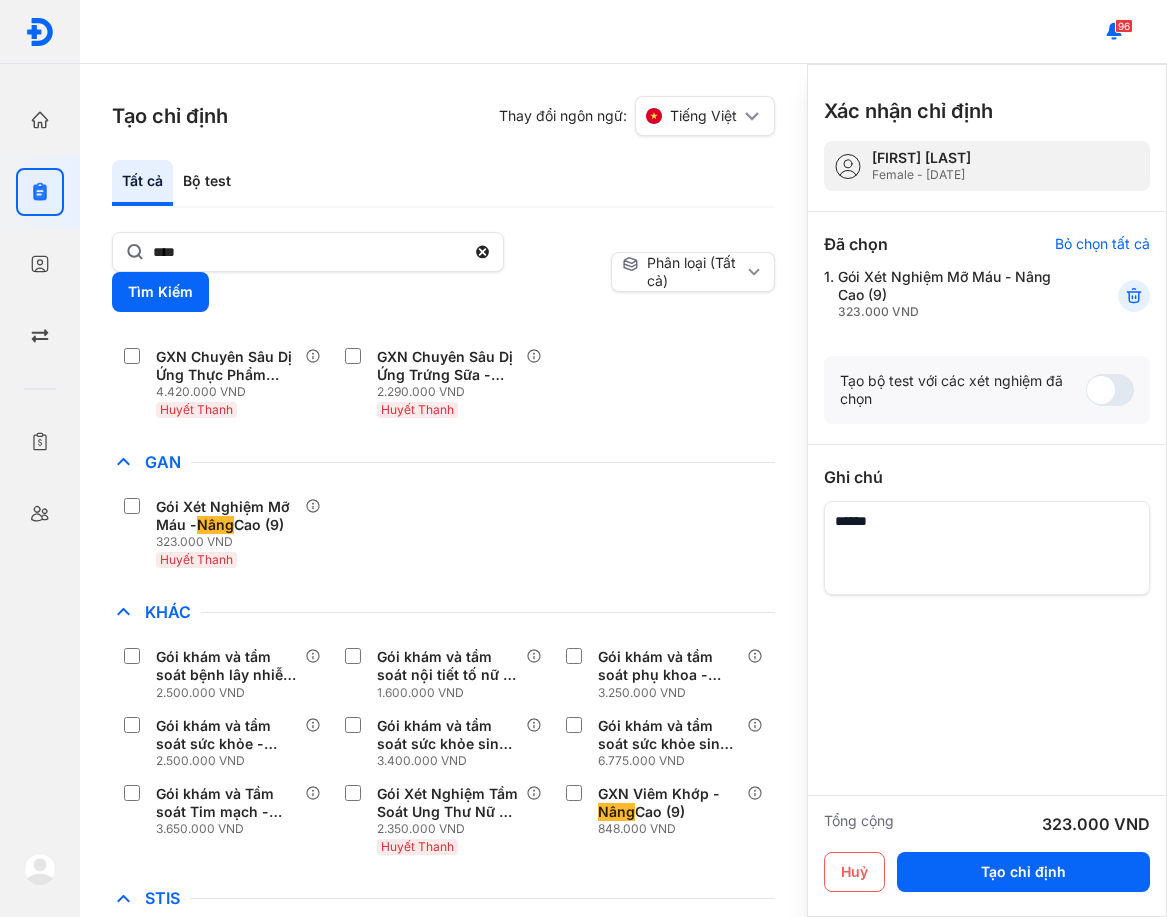 click on "Gói Xét Nghiệm Mỡ Máu -  Nâng  Cao (9) 323.000 VND Huyết Thanh" at bounding box center (443, 533) 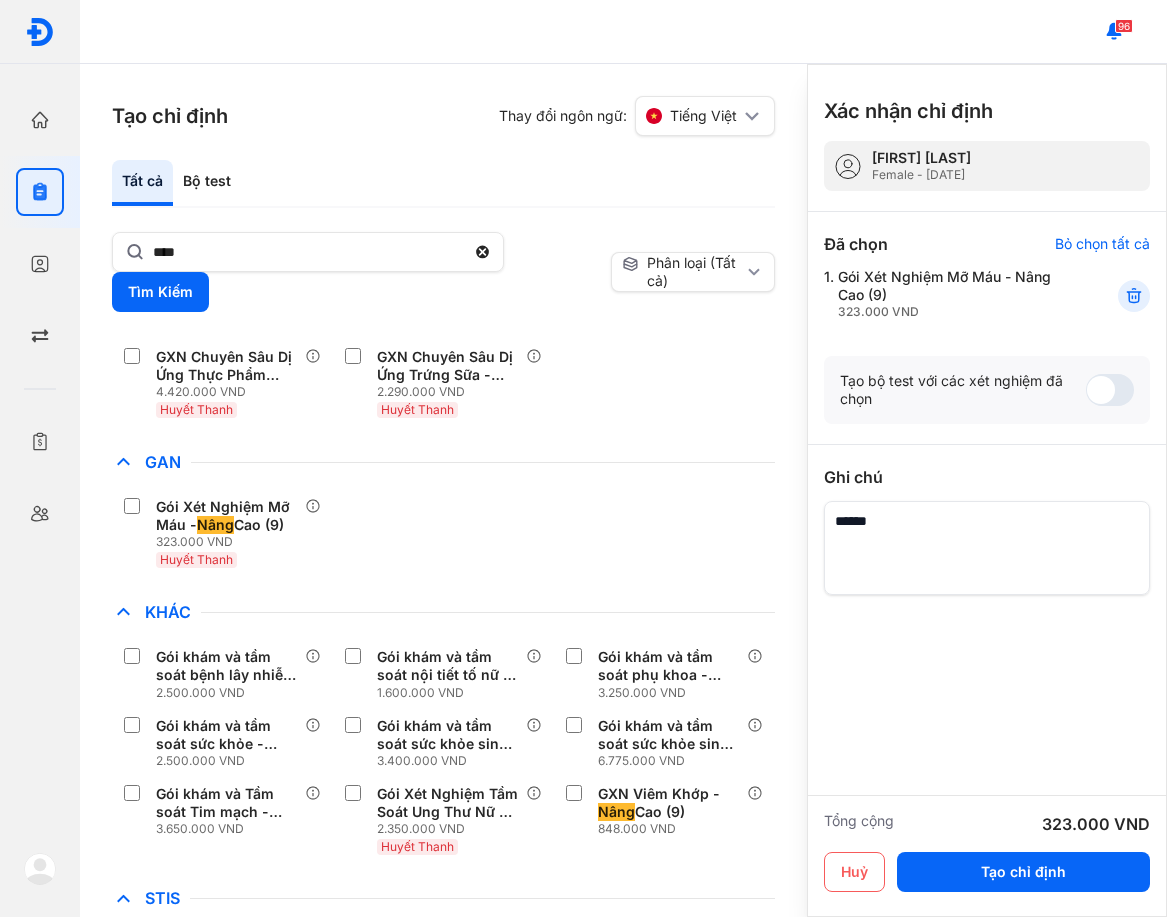 click at bounding box center [987, 548] 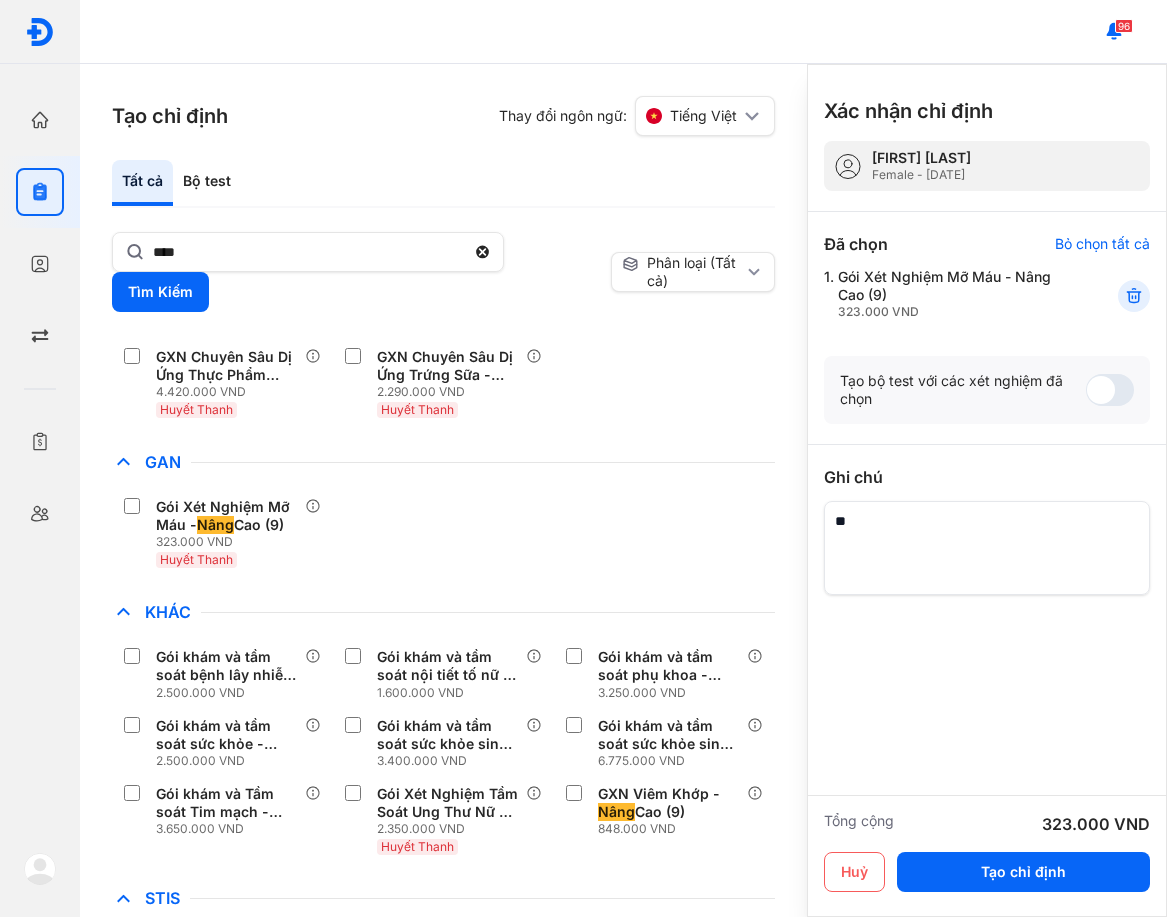 type on "*" 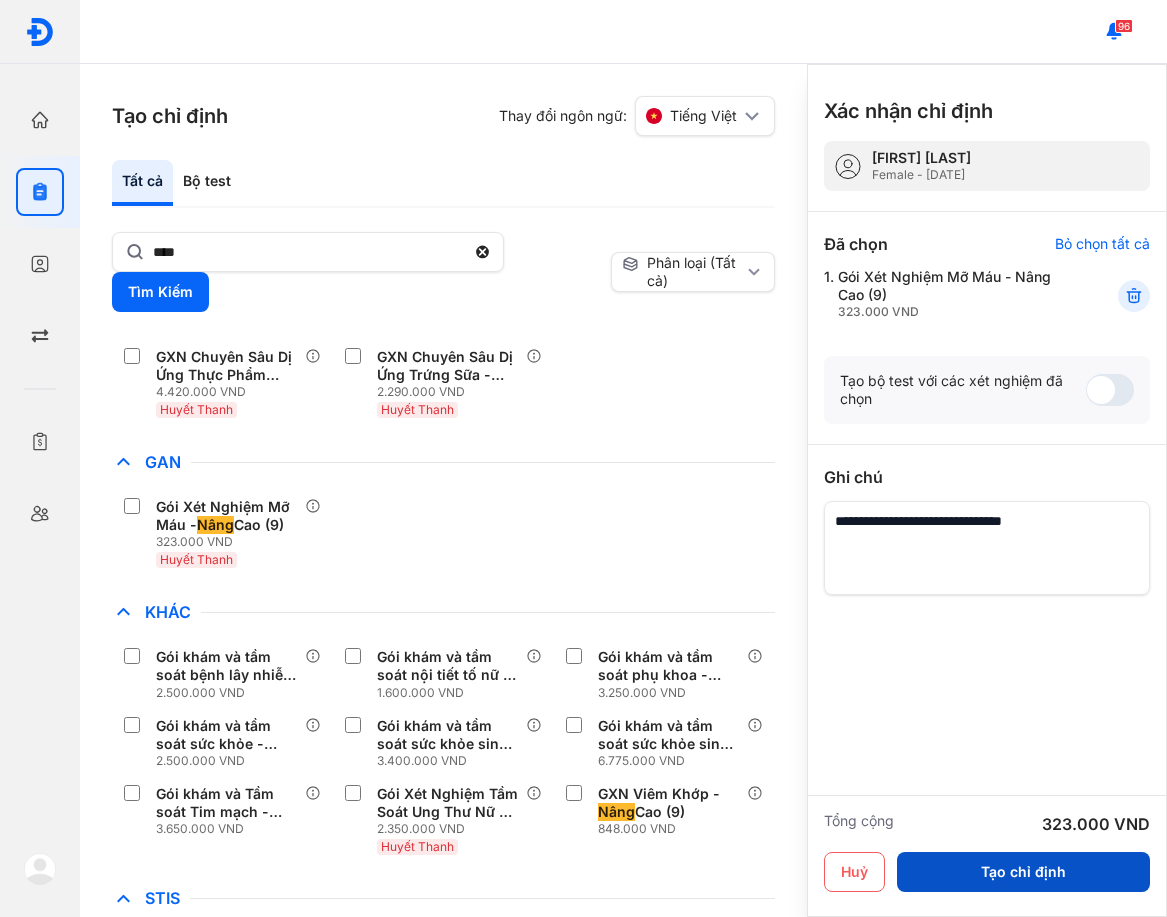 type on "**********" 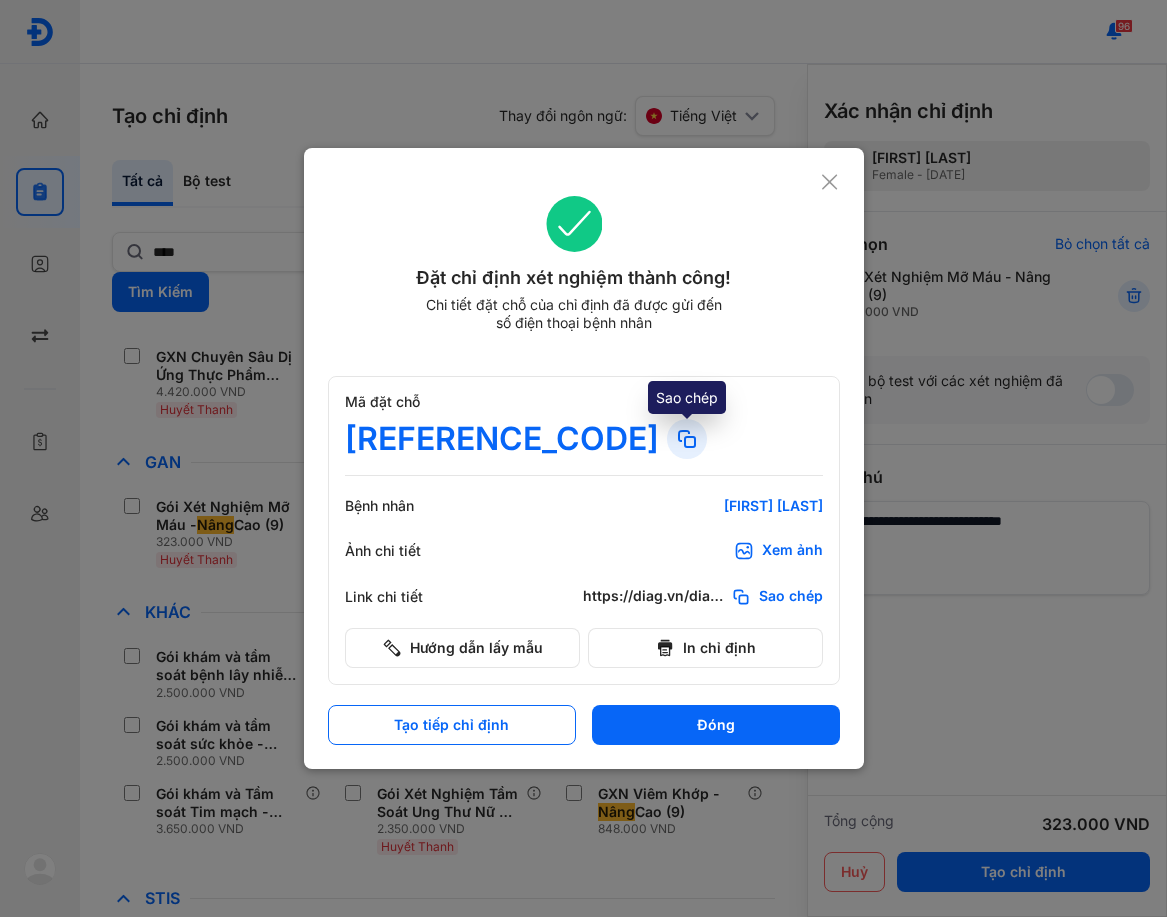drag, startPoint x: 513, startPoint y: 418, endPoint x: 511, endPoint y: 428, distance: 10.198039 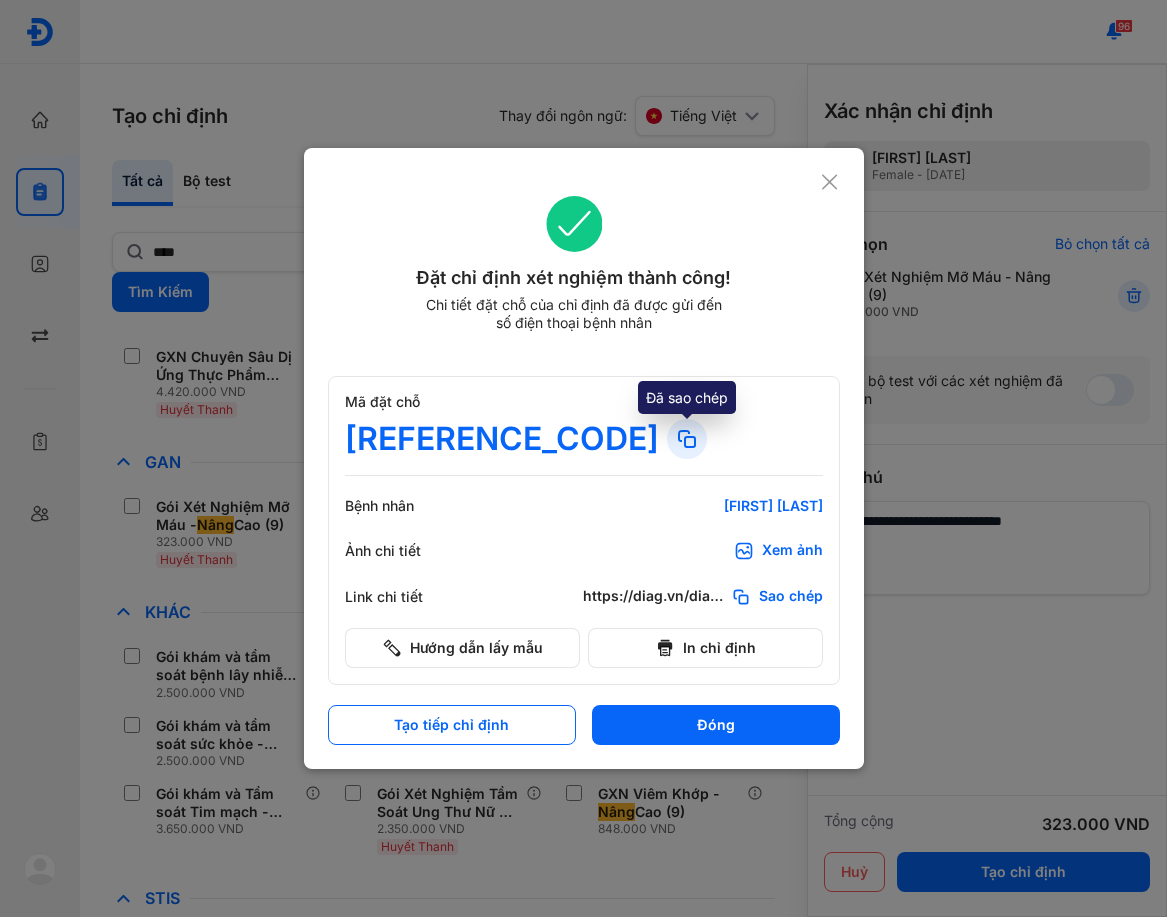 click 